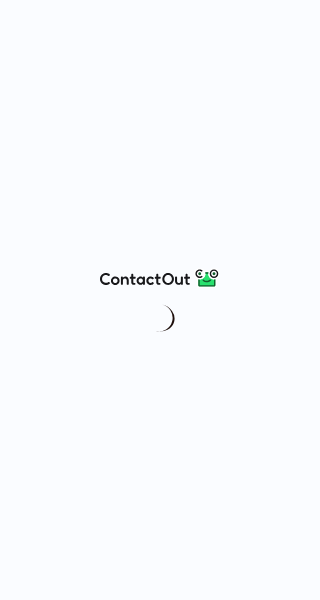 scroll, scrollTop: 0, scrollLeft: 0, axis: both 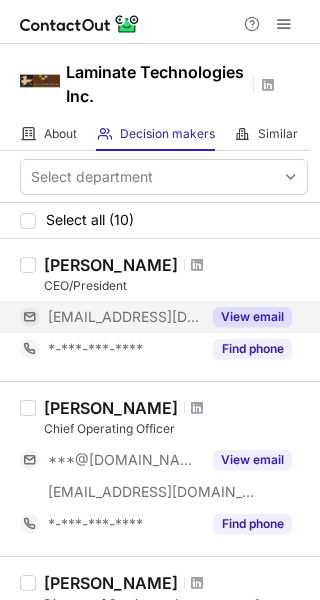 click on "View email" at bounding box center [252, 317] 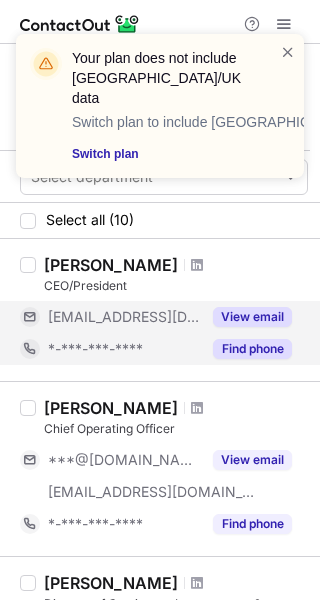 click on "Find phone" at bounding box center (252, 349) 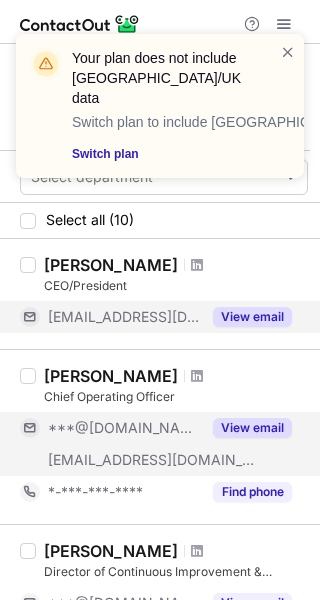click on "View email" at bounding box center (252, 428) 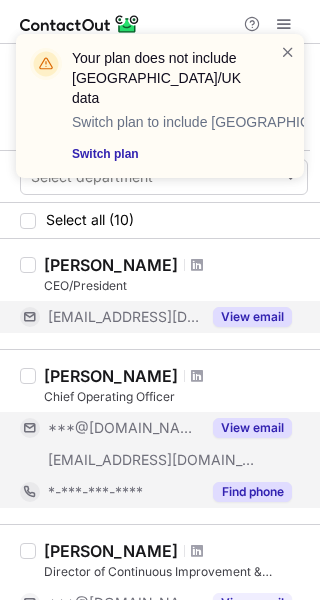 click on "Find phone" at bounding box center [252, 492] 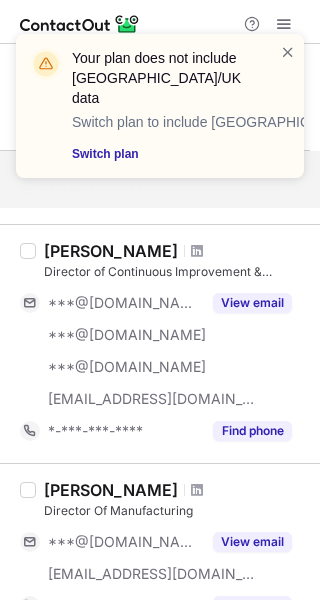 scroll, scrollTop: 368, scrollLeft: 0, axis: vertical 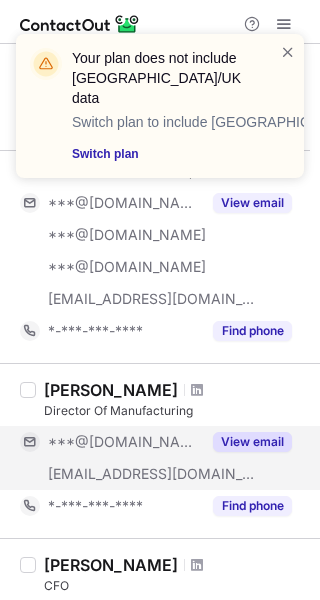 click on "View email" at bounding box center [252, 442] 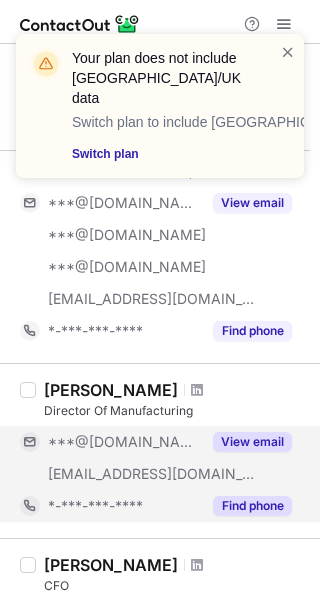 click on "Find phone" at bounding box center [252, 506] 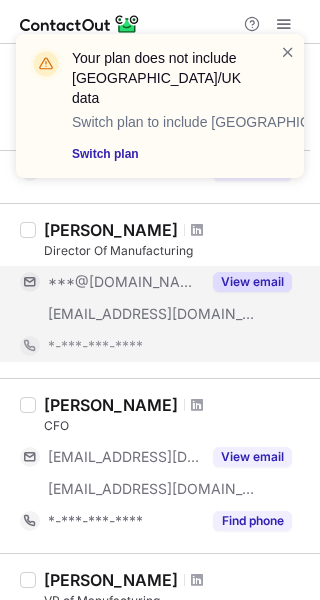 scroll, scrollTop: 568, scrollLeft: 0, axis: vertical 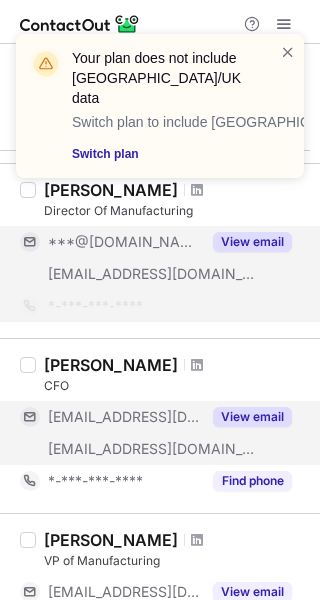 click on "View email" at bounding box center (252, 417) 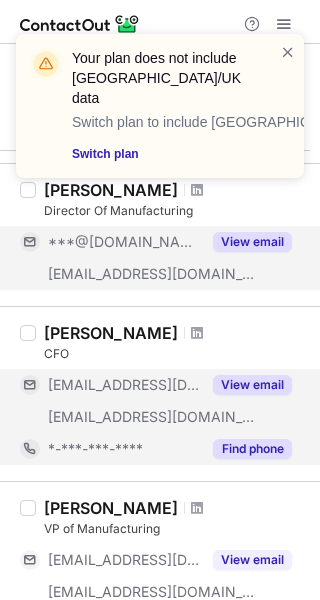 click on "Find phone" at bounding box center [252, 449] 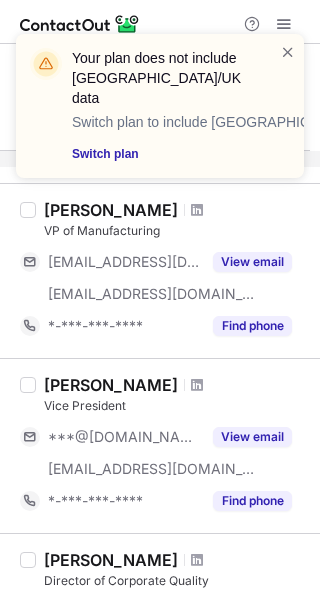 scroll, scrollTop: 868, scrollLeft: 0, axis: vertical 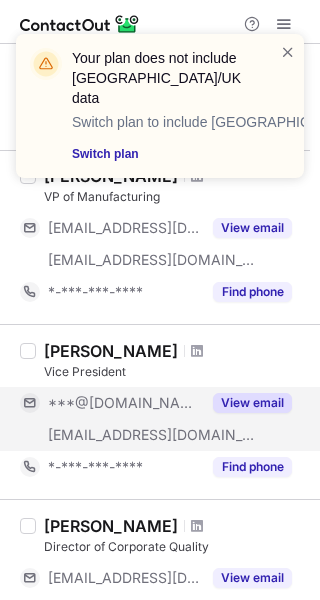 click on "View email" at bounding box center (252, 403) 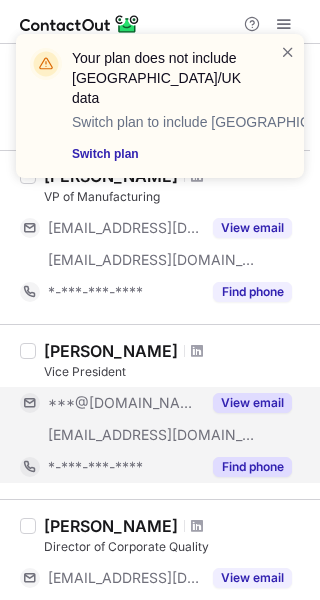 click on "Find phone" at bounding box center (252, 467) 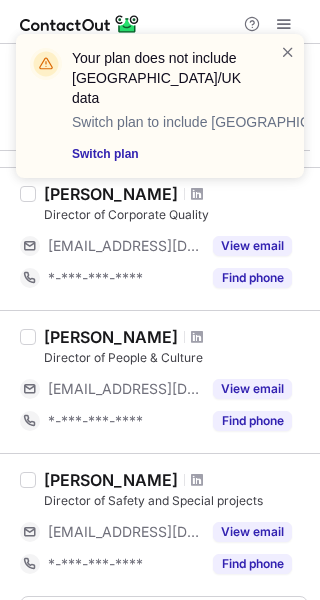 scroll, scrollTop: 1268, scrollLeft: 0, axis: vertical 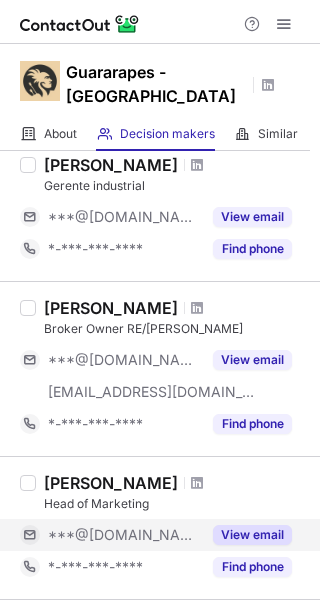 click on "View email" at bounding box center [246, 535] 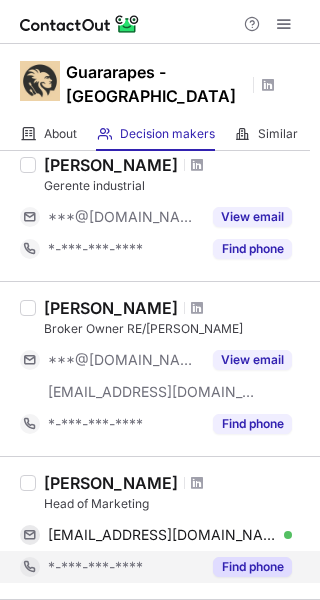 click on "Find phone" at bounding box center (252, 567) 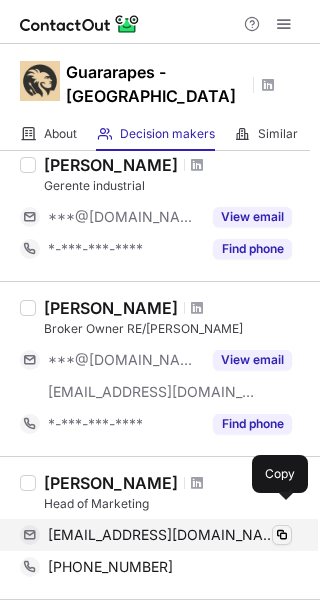 click at bounding box center [282, 535] 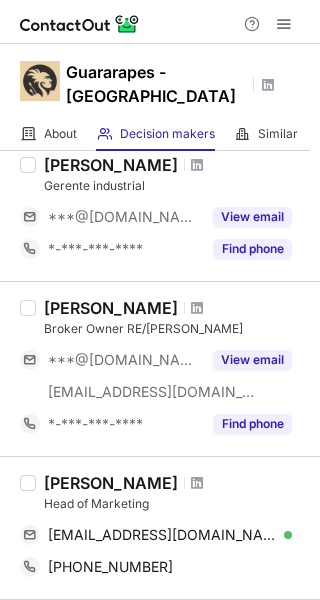 click at bounding box center [160, 22] 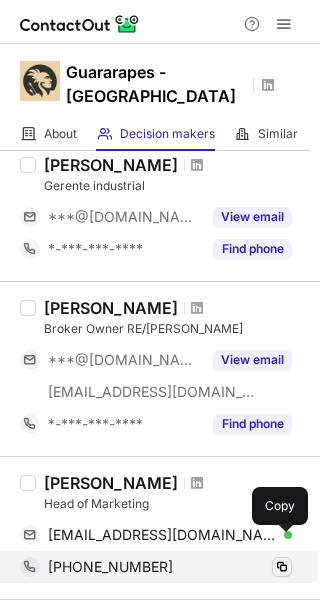 click at bounding box center [282, 567] 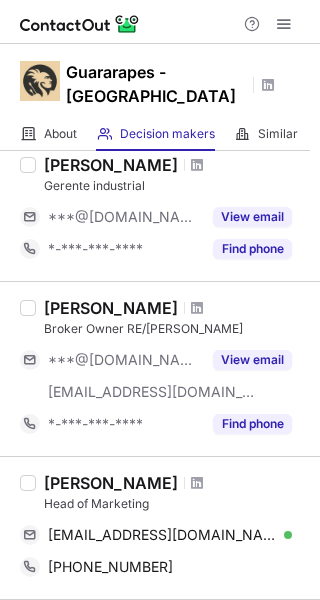 click at bounding box center [80, 24] 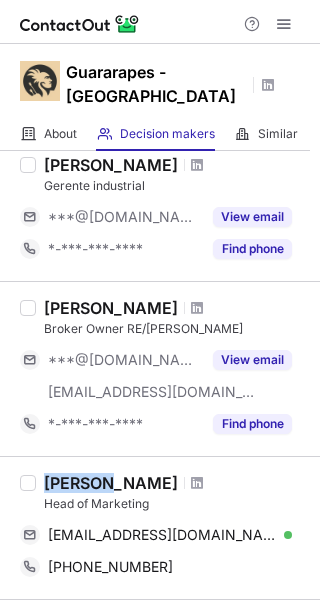 copy on "Everton" 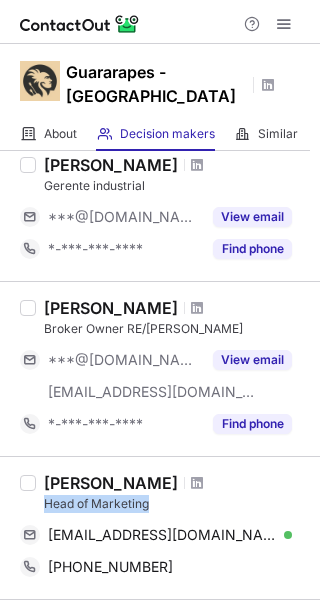 copy on "Head of Marketing" 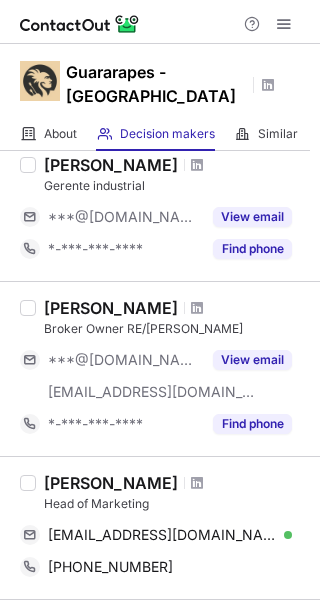 click at bounding box center (160, 22) 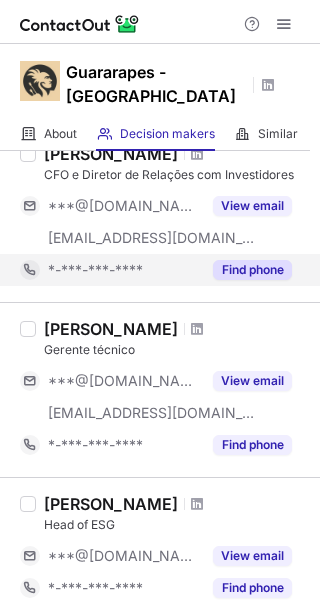 scroll, scrollTop: 600, scrollLeft: 0, axis: vertical 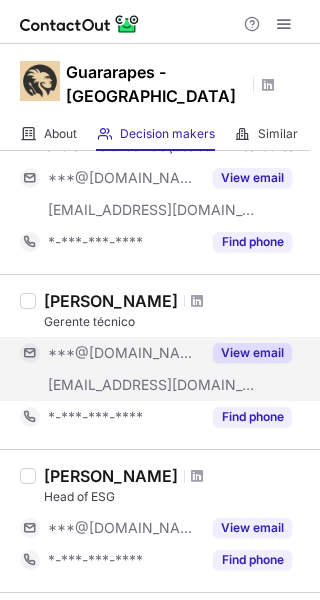 click on "View email" at bounding box center [252, 353] 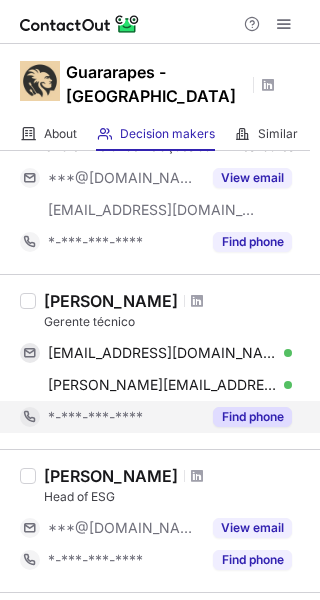 click on "Find phone" at bounding box center (252, 417) 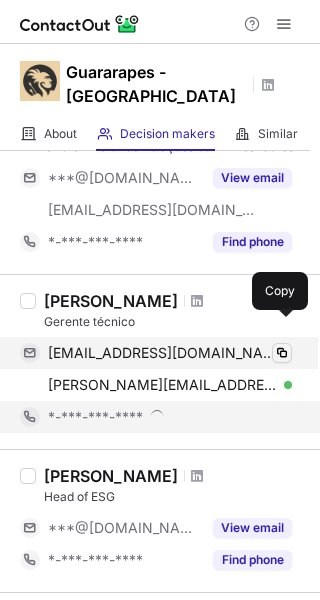 click at bounding box center [282, 353] 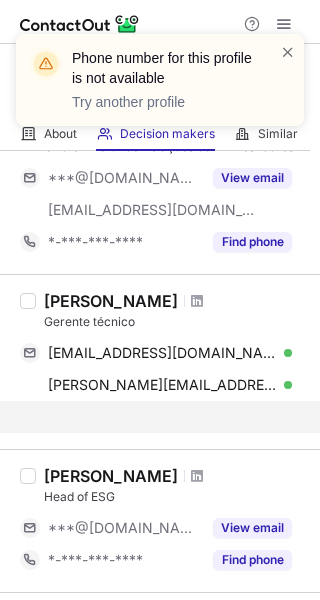 click on "Phone number for this profile is not available Try another profile" at bounding box center [160, 88] 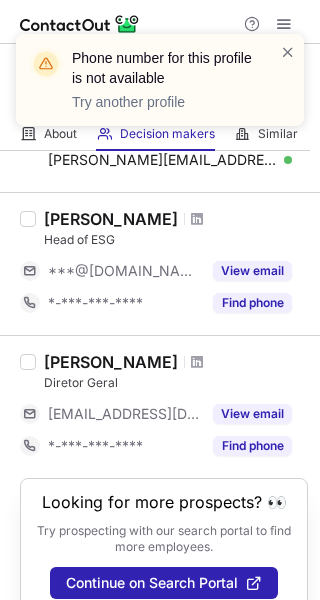 scroll, scrollTop: 827, scrollLeft: 0, axis: vertical 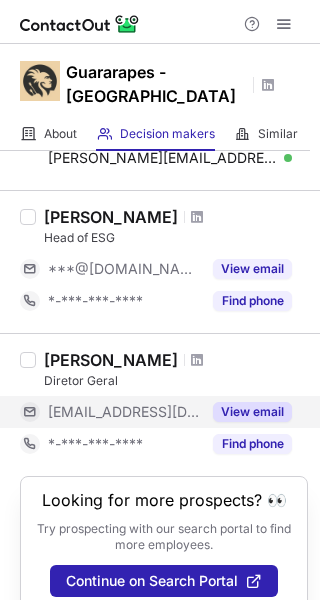 click on "View email" at bounding box center (252, 412) 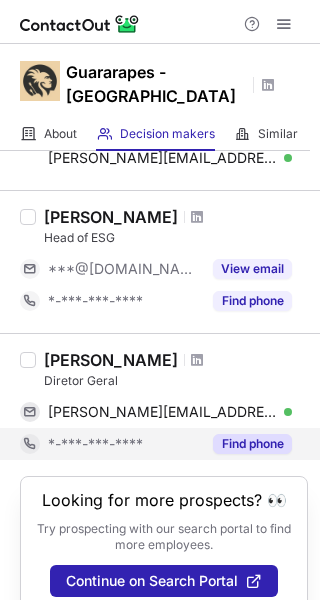 click on "Find phone" at bounding box center (252, 444) 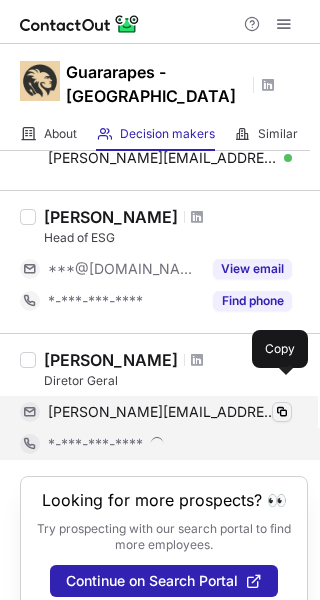 click at bounding box center (282, 412) 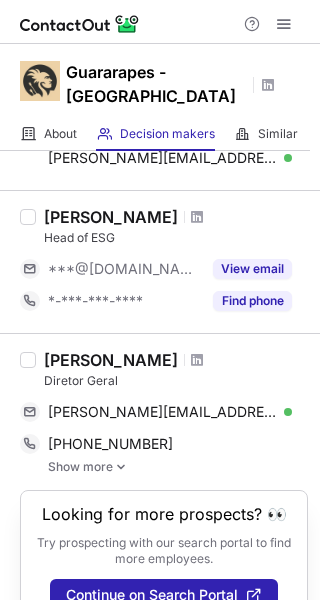 click at bounding box center (160, 22) 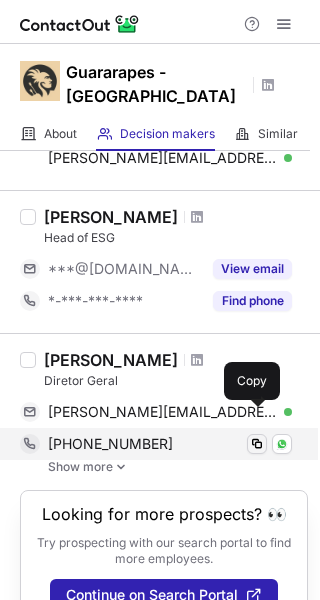 click at bounding box center [257, 444] 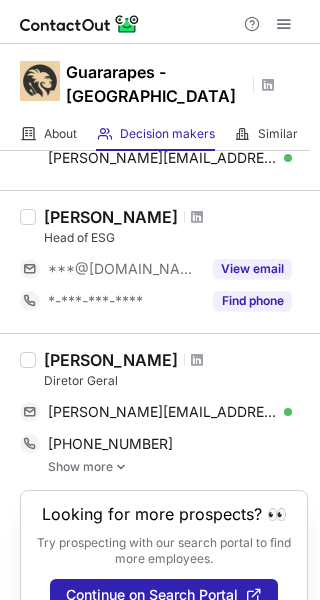 click at bounding box center (160, 22) 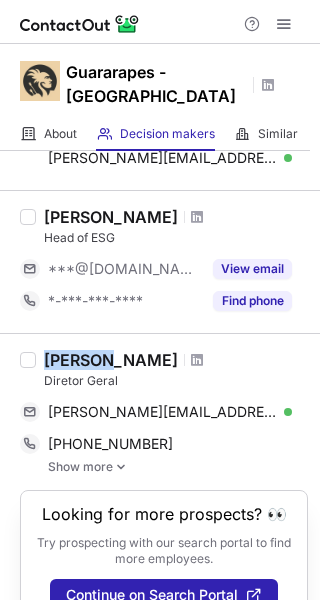 drag, startPoint x: 102, startPoint y: 330, endPoint x: 44, endPoint y: 330, distance: 58 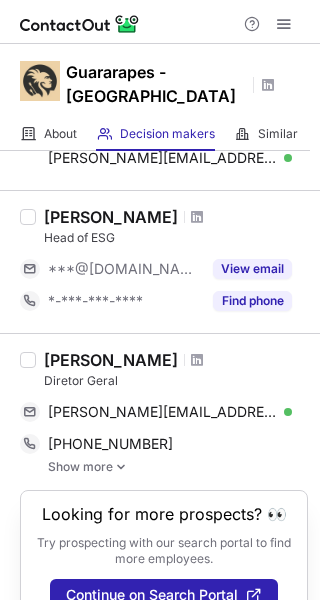 drag, startPoint x: 179, startPoint y: 14, endPoint x: 182, endPoint y: 99, distance: 85.052925 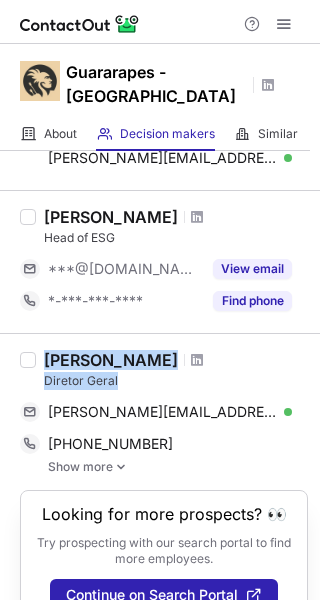 copy on "Ricardo Pedroso Diretor Geral" 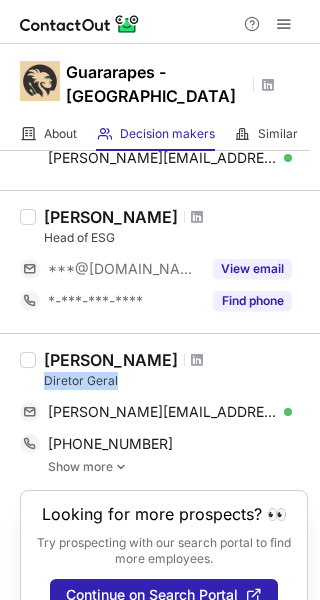 copy on "Diretor Geral" 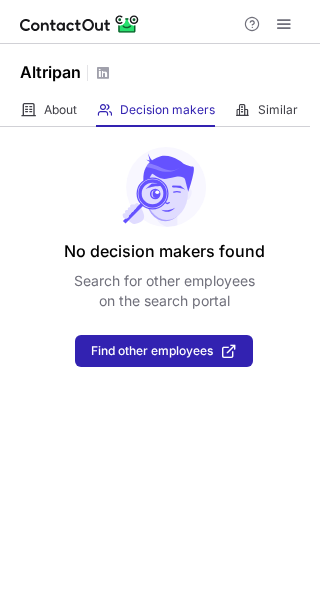 scroll, scrollTop: 0, scrollLeft: 0, axis: both 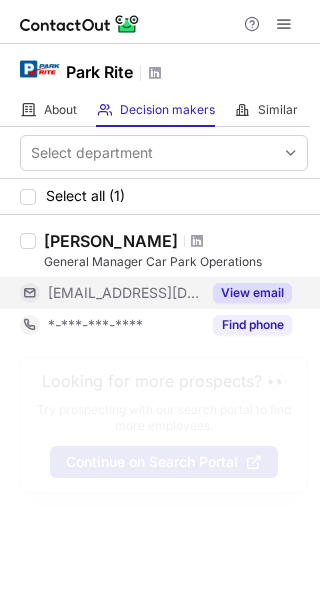 click on "View email" at bounding box center [252, 293] 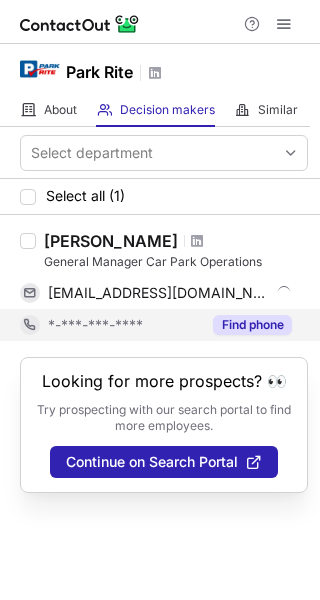 click on "Find phone" at bounding box center (252, 325) 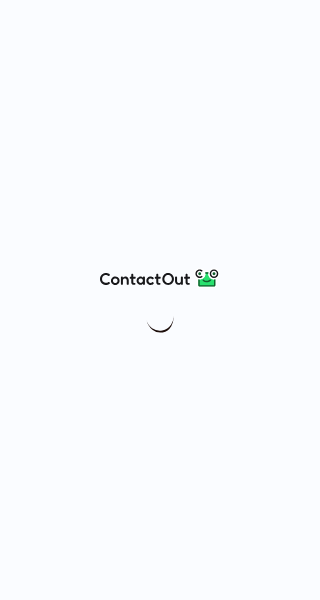 scroll, scrollTop: 0, scrollLeft: 0, axis: both 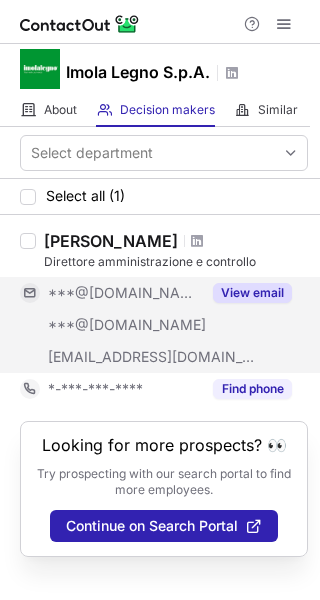 click on "View email" at bounding box center (246, 293) 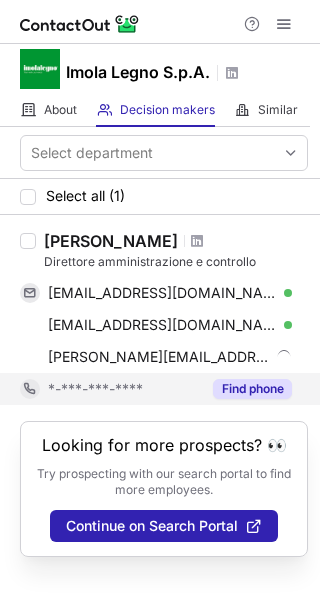 click on "Find phone" at bounding box center [252, 389] 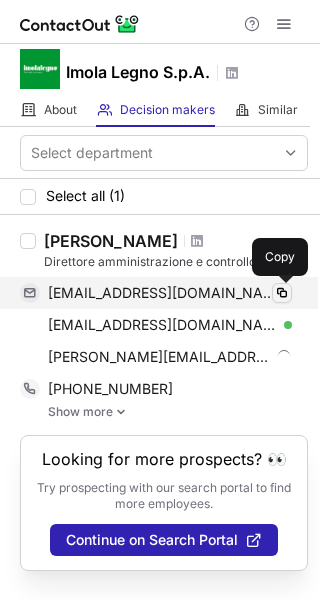 click at bounding box center [282, 293] 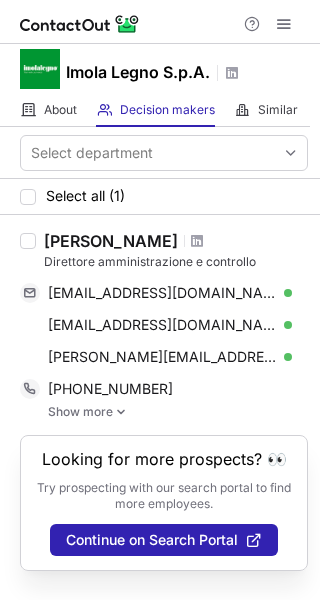 click at bounding box center [80, 24] 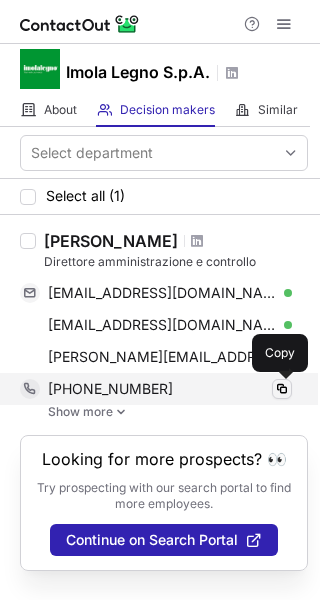 click at bounding box center (282, 389) 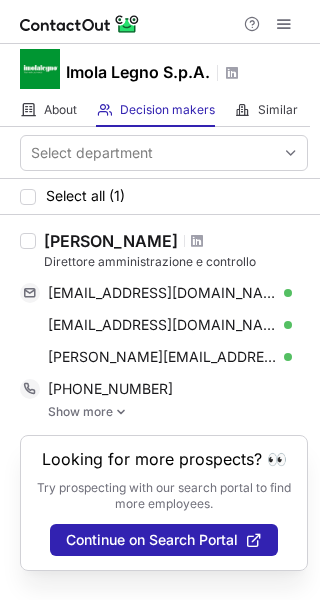 click at bounding box center [160, 22] 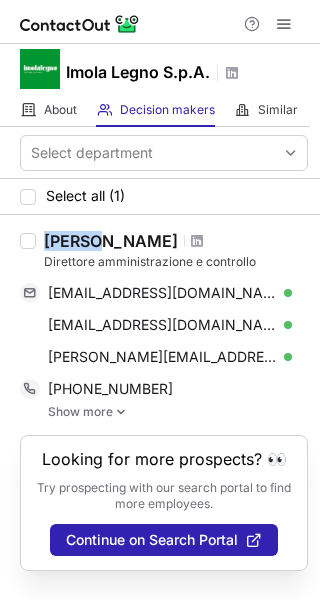 drag, startPoint x: 91, startPoint y: 240, endPoint x: 44, endPoint y: 240, distance: 47 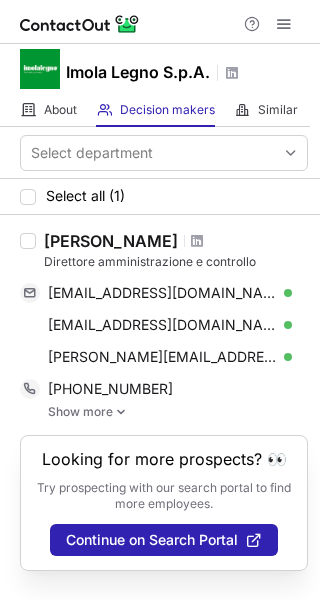 drag, startPoint x: 143, startPoint y: 25, endPoint x: 166, endPoint y: 15, distance: 25.079872 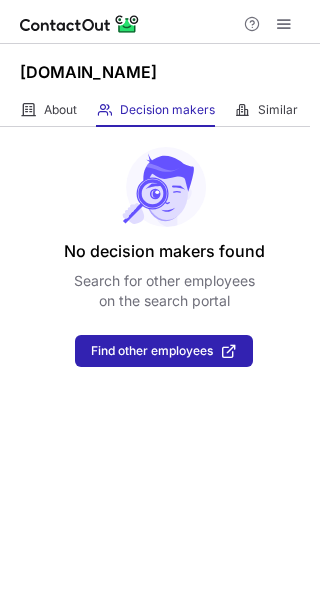 scroll, scrollTop: 0, scrollLeft: 0, axis: both 